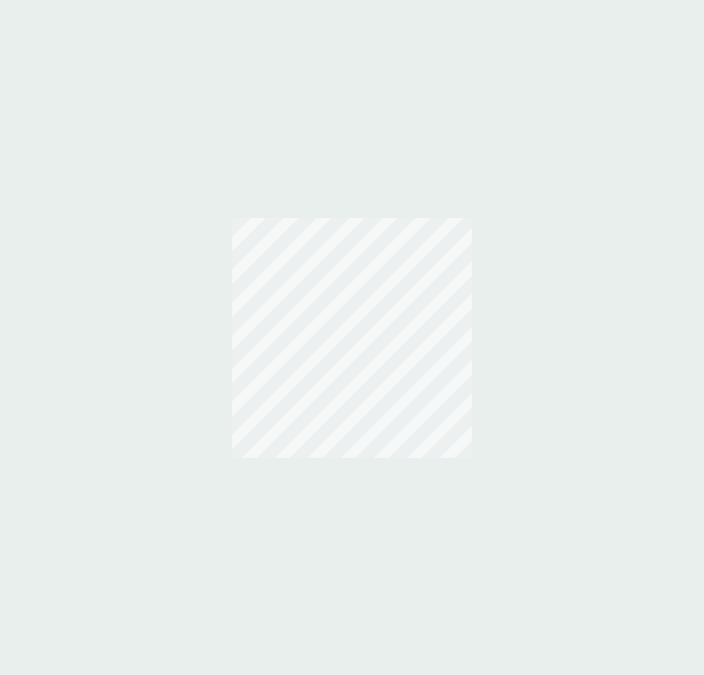 scroll, scrollTop: 0, scrollLeft: 0, axis: both 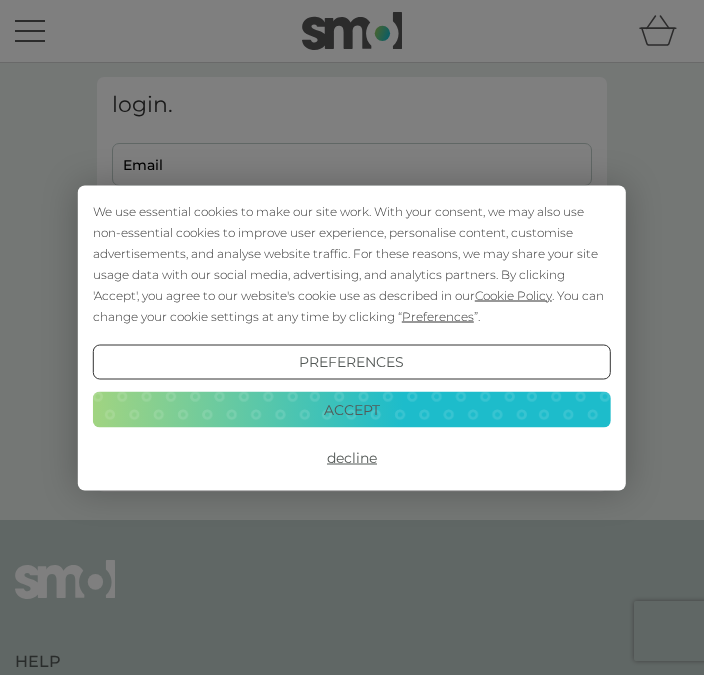 click on "We use essential cookies to make our site work. With your consent, we may also use non-essential cookies to improve user experience, personalise content, customise advertisements, and analyse website traffic. For these reasons, we may share your site usage data with our social media, advertising, and analytics partners. By clicking 'Accept', you agree to our website's cookie use as described in our  Cookie Policy . You can change your cookie settings at any time by clicking “ Preferences ”. Preferences Decline Accept" at bounding box center (352, 337) 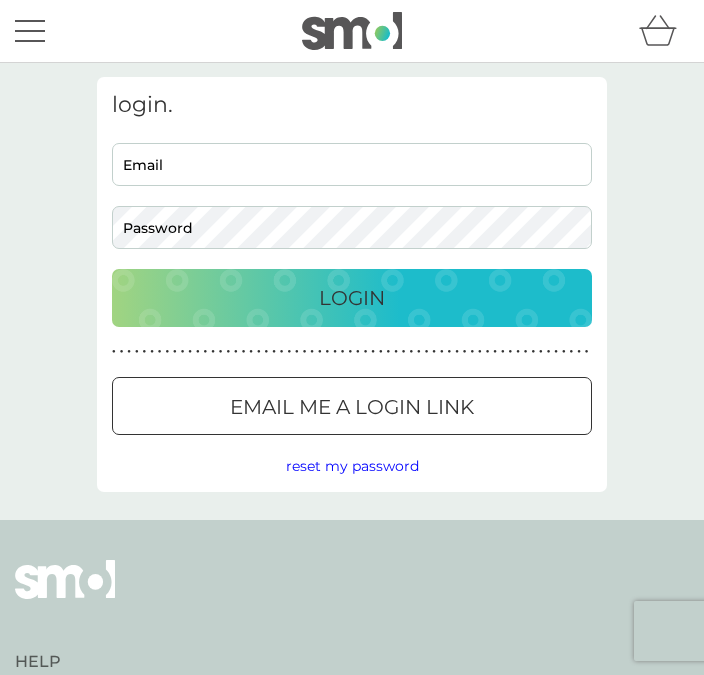 scroll, scrollTop: 0, scrollLeft: 0, axis: both 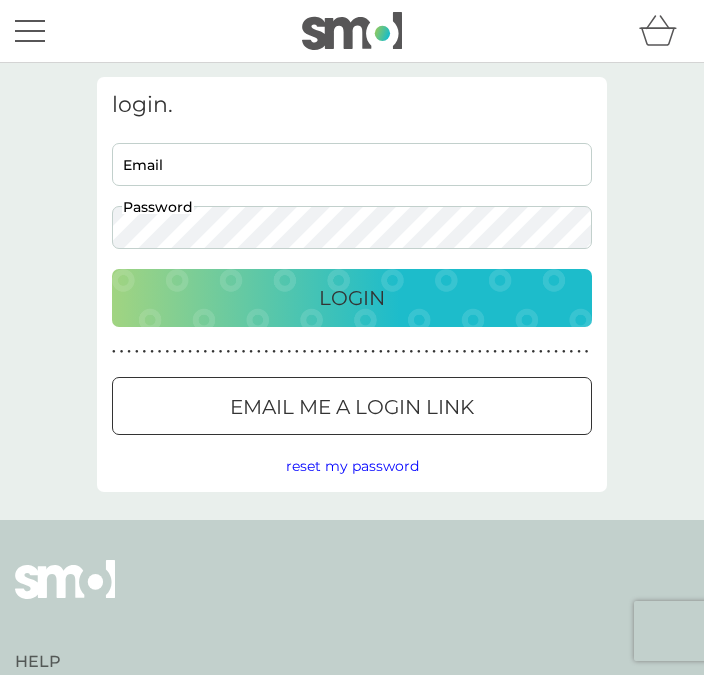 click on "Email" at bounding box center (352, 164) 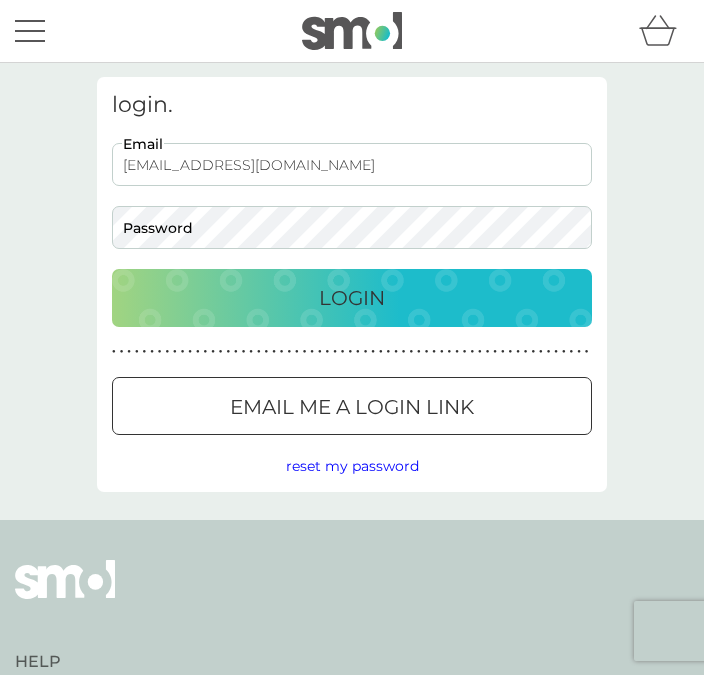 type on "[EMAIL_ADDRESS][DOMAIN_NAME]" 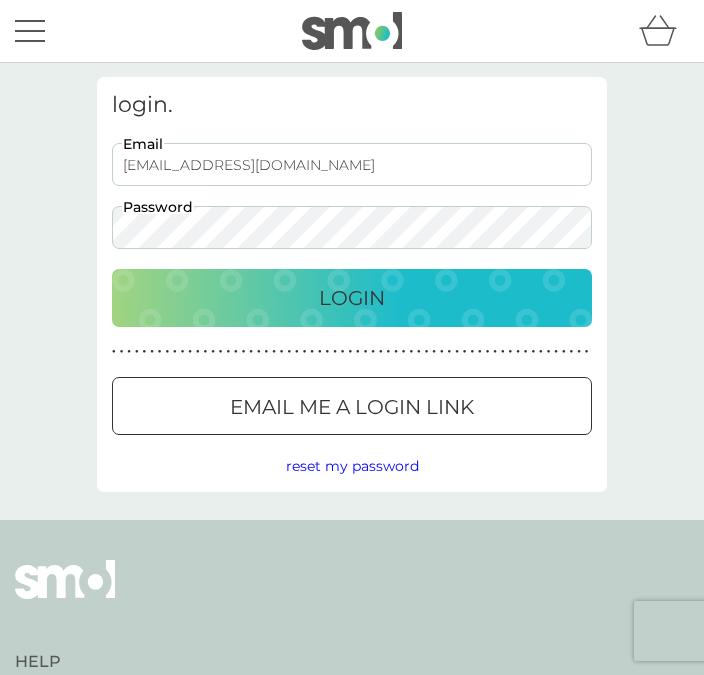 click on "Login" at bounding box center [352, 298] 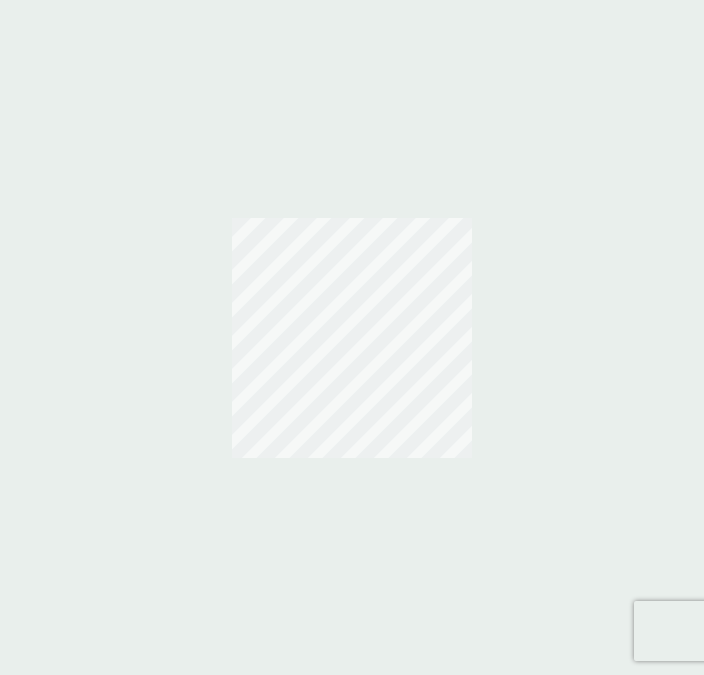 scroll, scrollTop: 0, scrollLeft: 0, axis: both 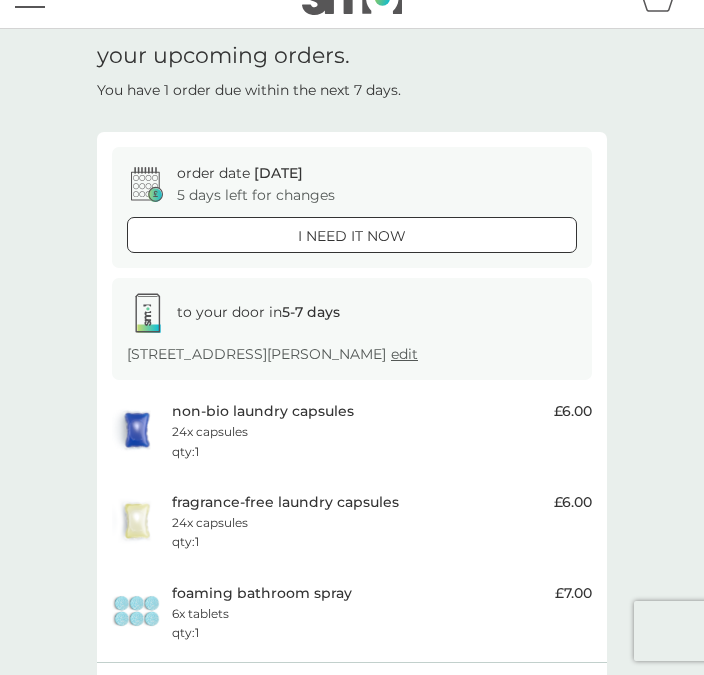 click on "fragrance-free laundry capsules" at bounding box center [285, 502] 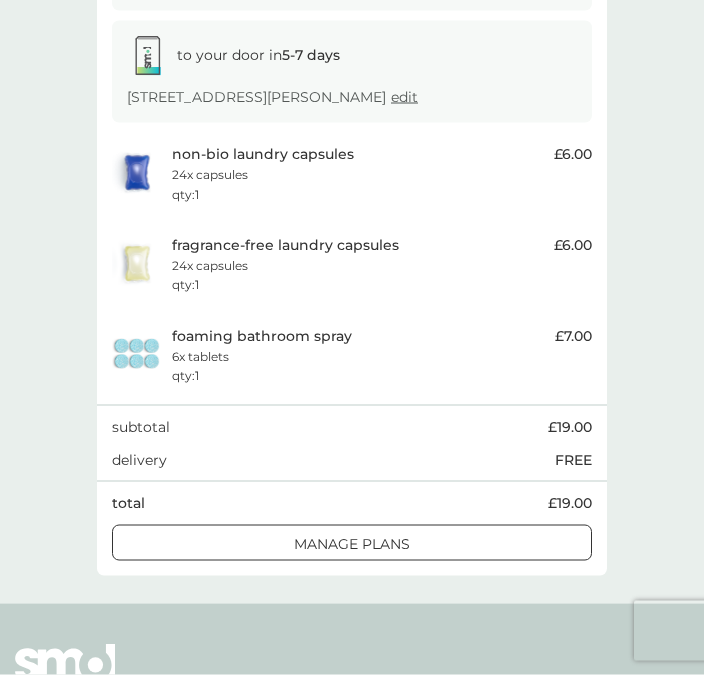 scroll, scrollTop: 293, scrollLeft: 0, axis: vertical 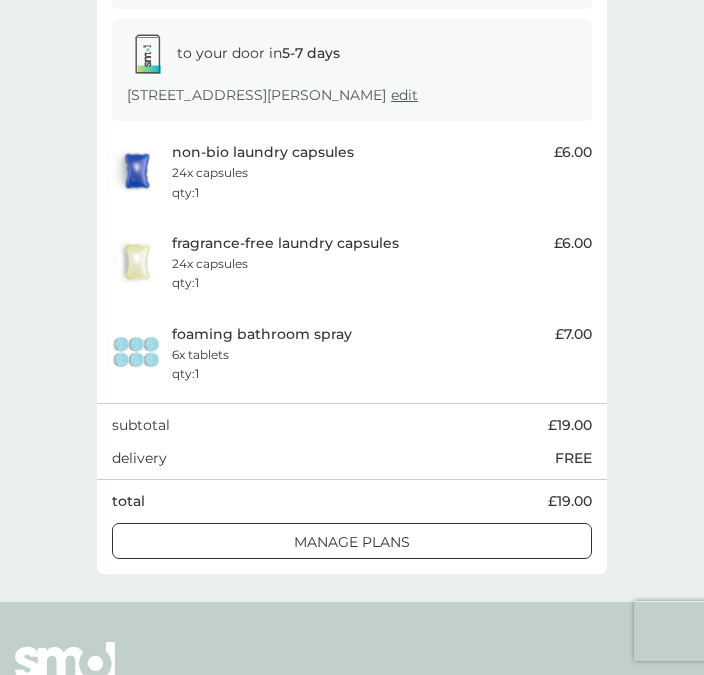 click on "manage plans" at bounding box center [352, 542] 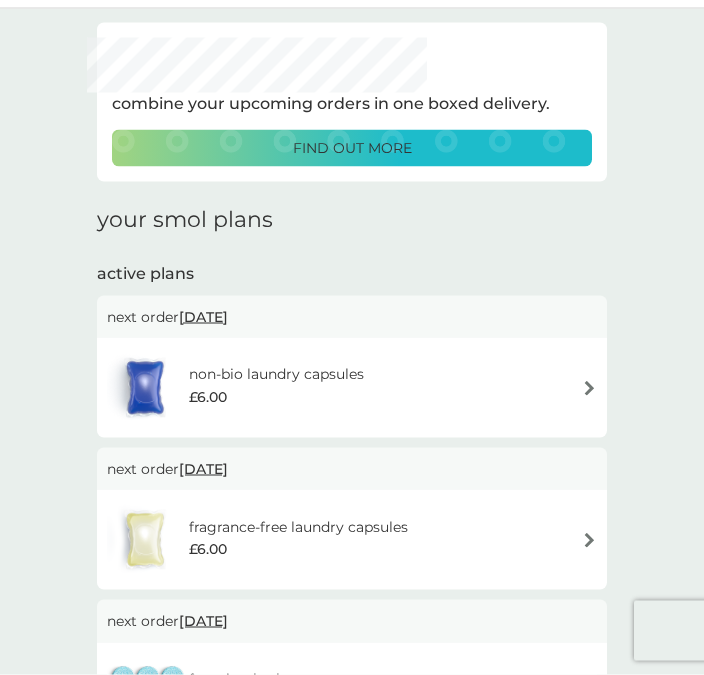 scroll, scrollTop: 89, scrollLeft: 0, axis: vertical 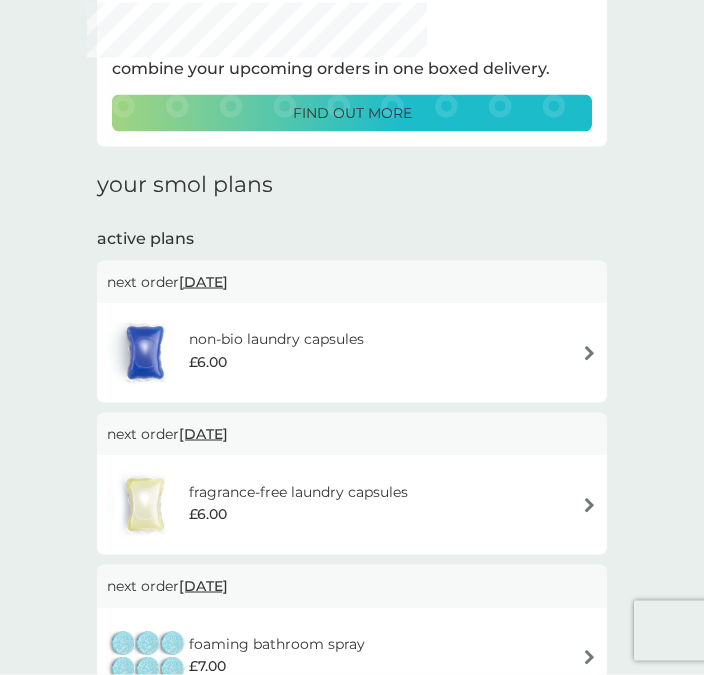 click at bounding box center [589, 505] 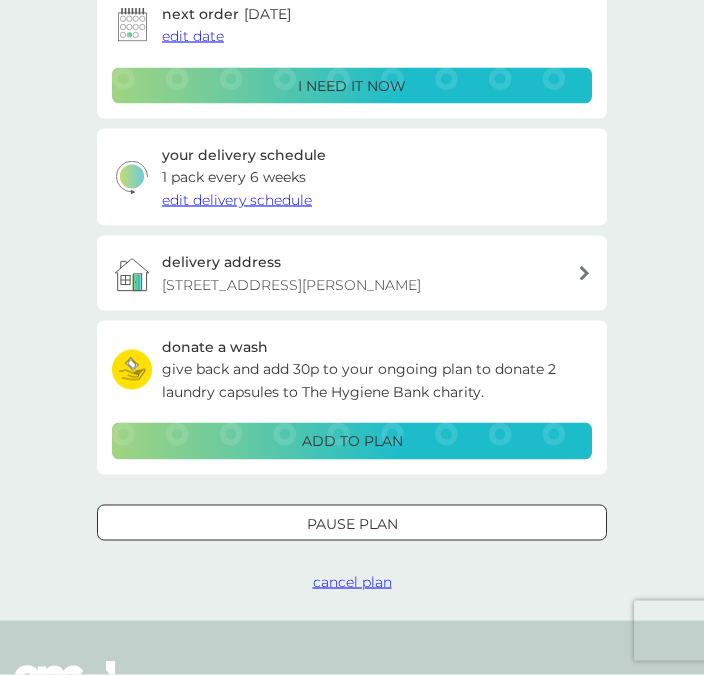 scroll, scrollTop: 320, scrollLeft: 0, axis: vertical 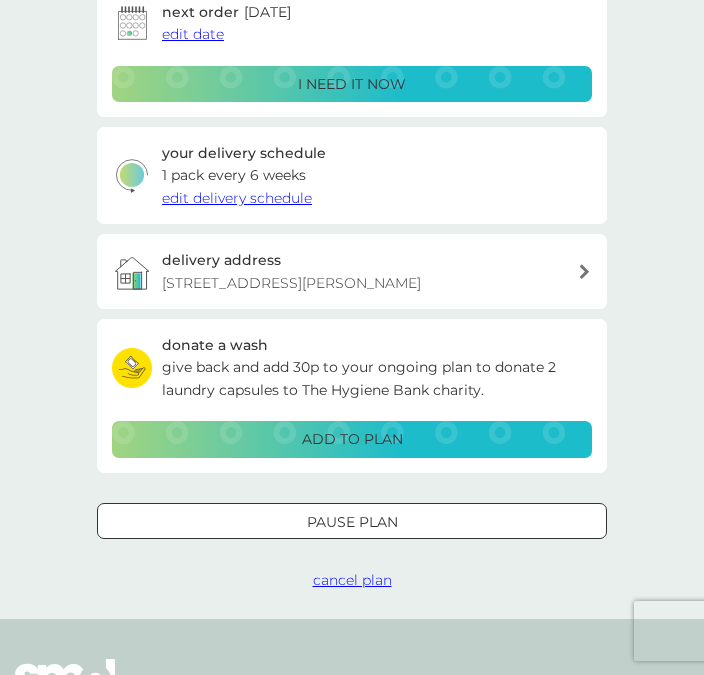click on "Pause plan" at bounding box center (352, 522) 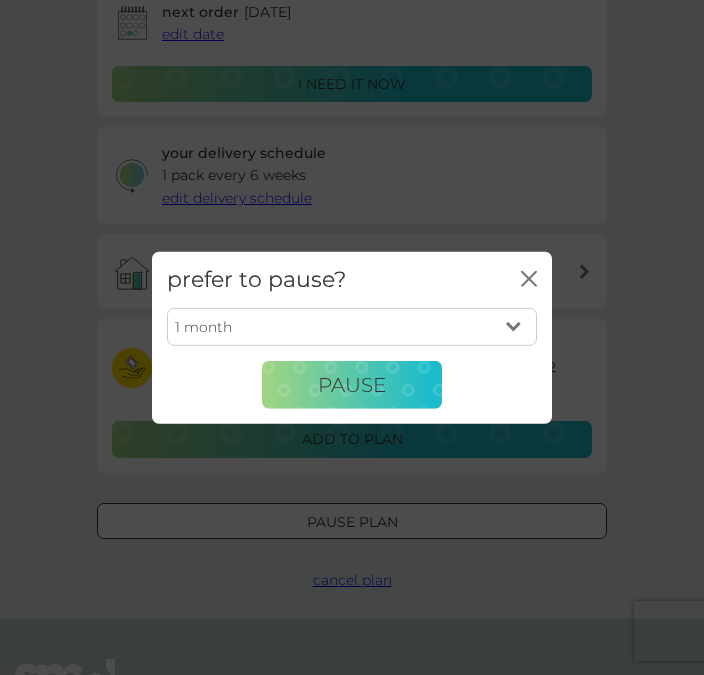 click on "1 month 2 months 3 months 4 months 5 months 6 months" at bounding box center (352, 327) 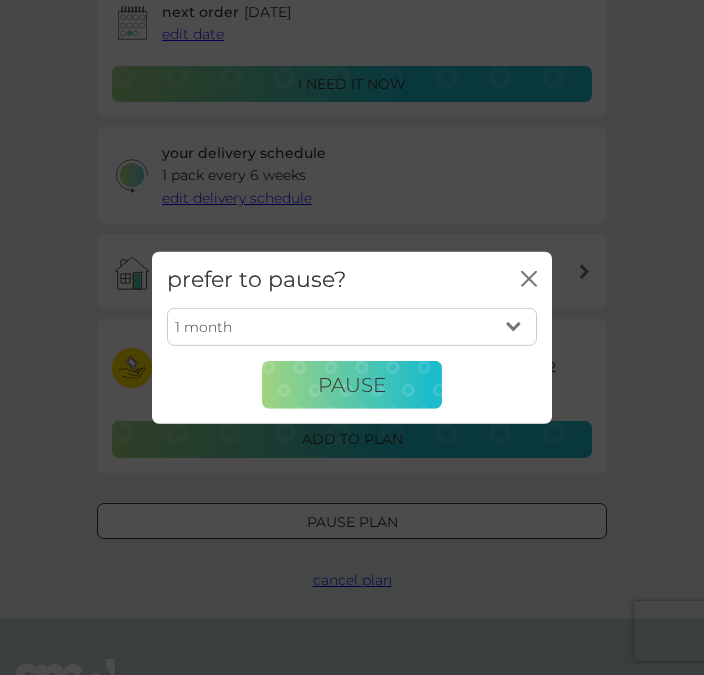 select on "3" 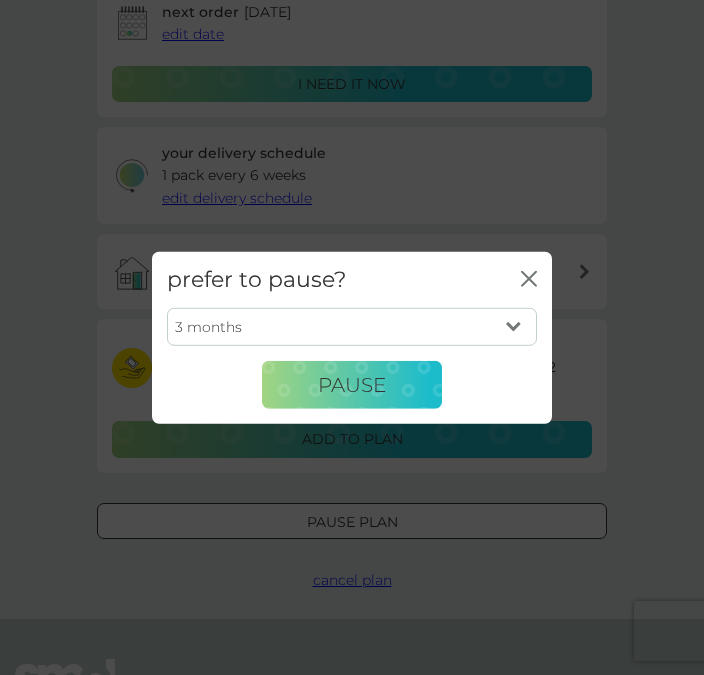 click on "Pause" at bounding box center [352, 385] 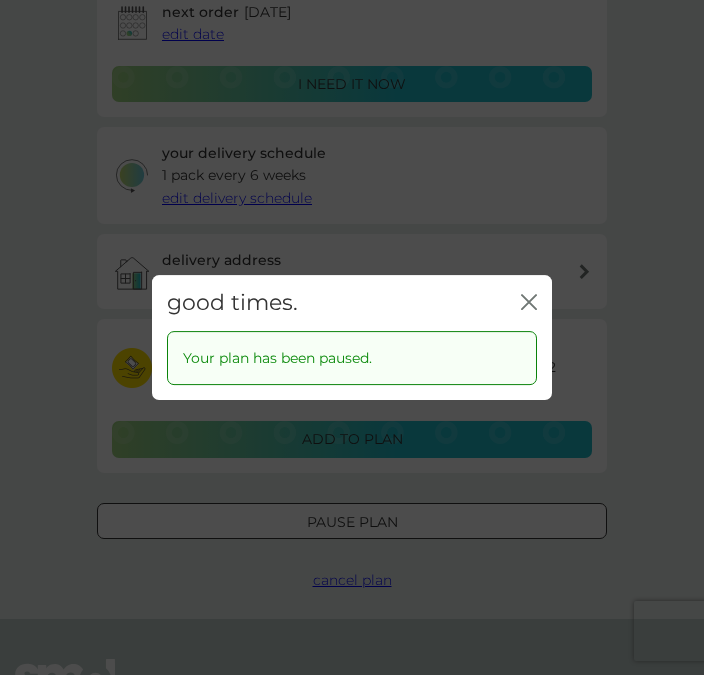 click 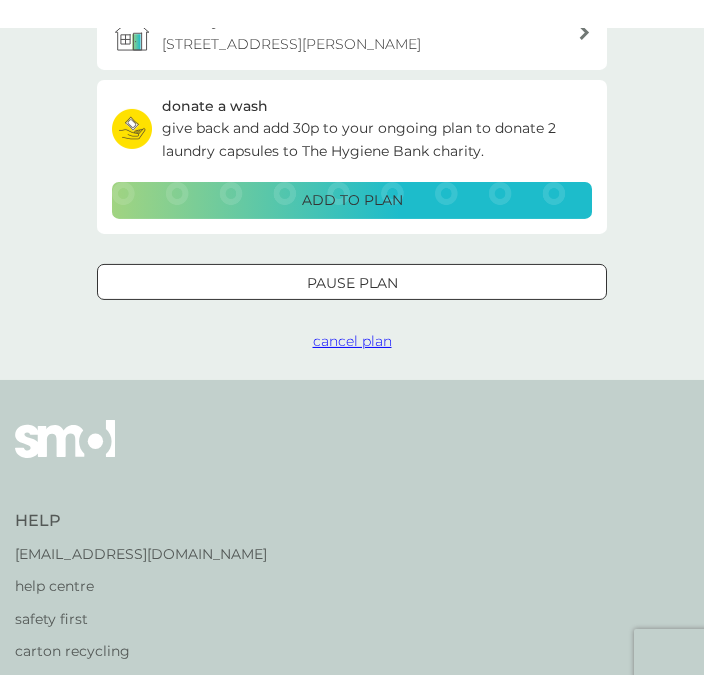 scroll, scrollTop: 0, scrollLeft: 0, axis: both 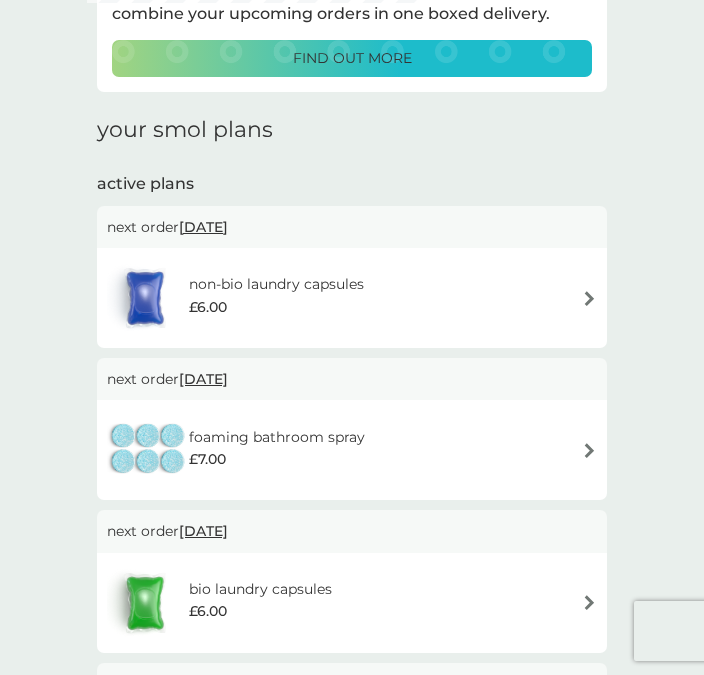 click on "16 Jul 2025" at bounding box center (203, 379) 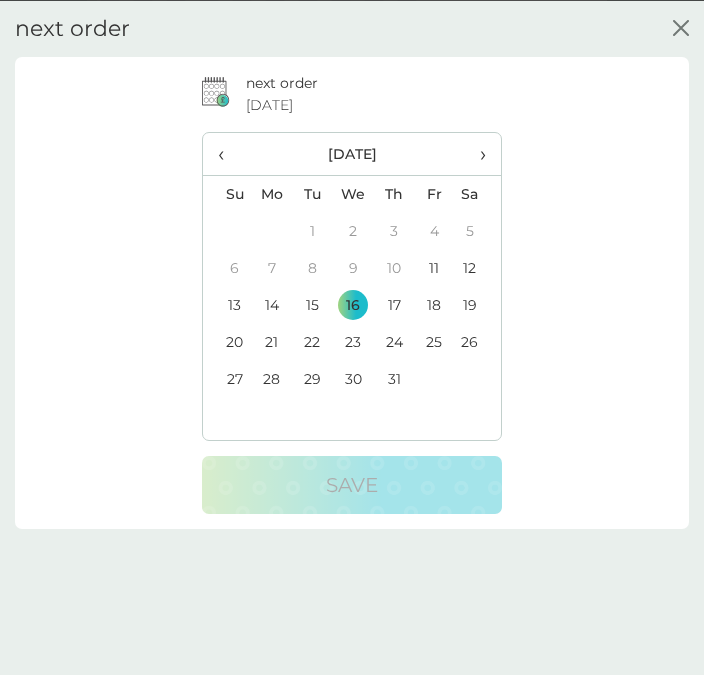 click on "›" at bounding box center [477, 153] 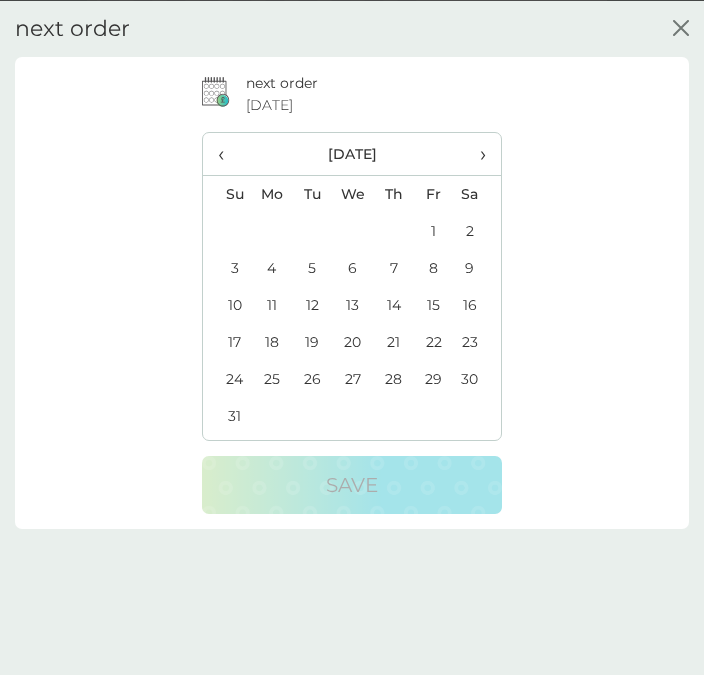 click on "›" at bounding box center [477, 153] 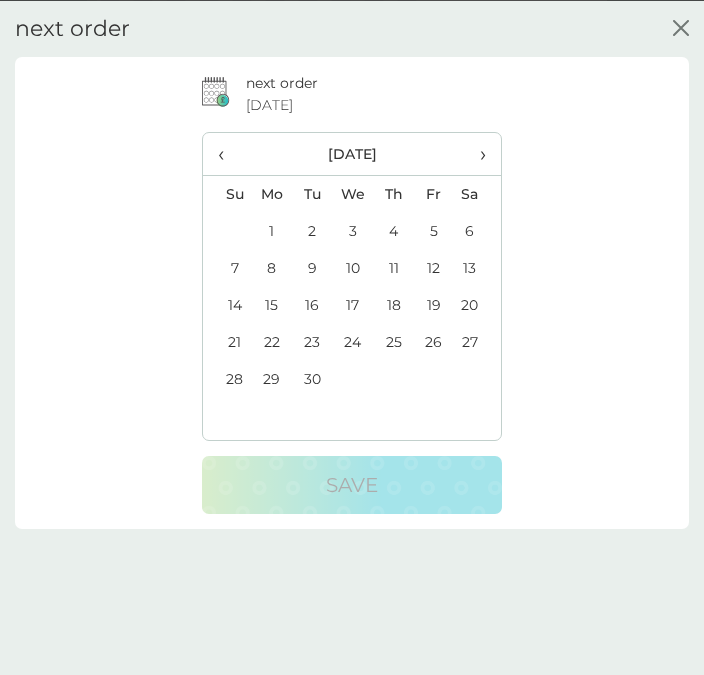 click on "‹" at bounding box center (227, 153) 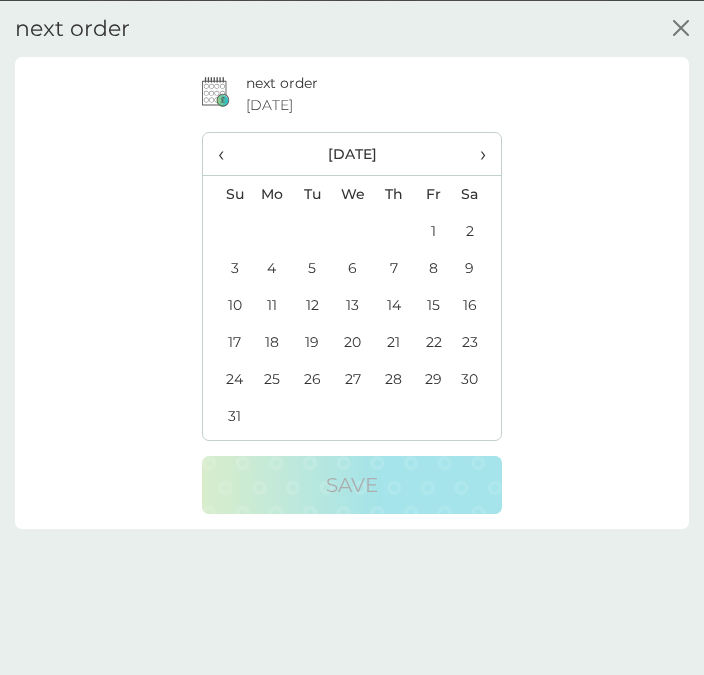 click on "21" at bounding box center [394, 341] 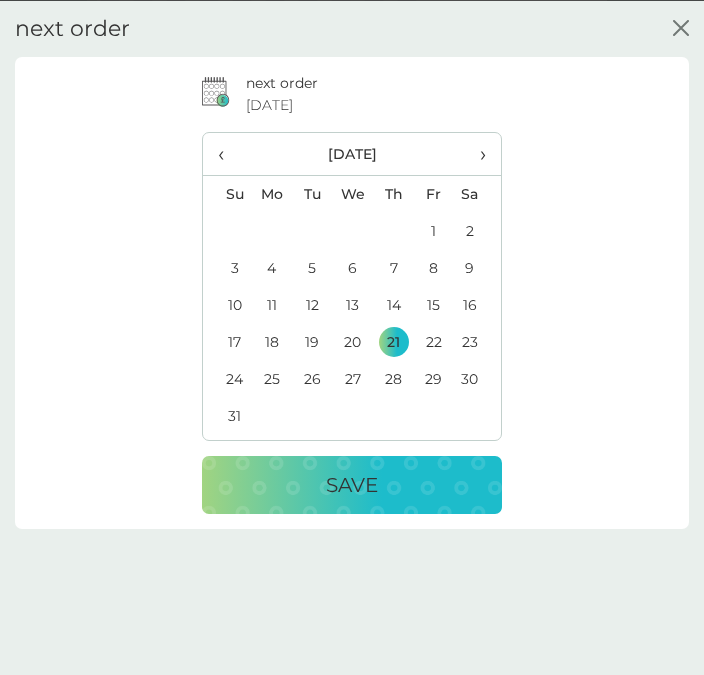 click on "Save" at bounding box center (352, 484) 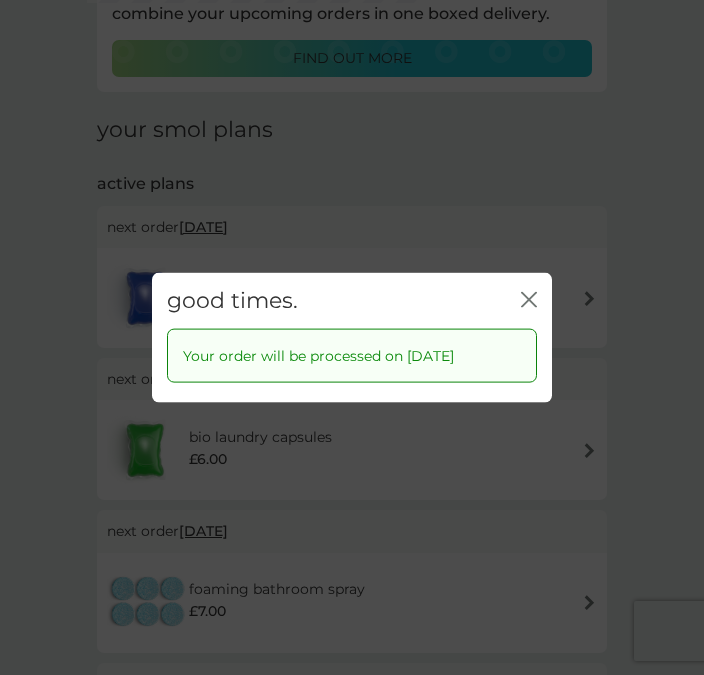 click 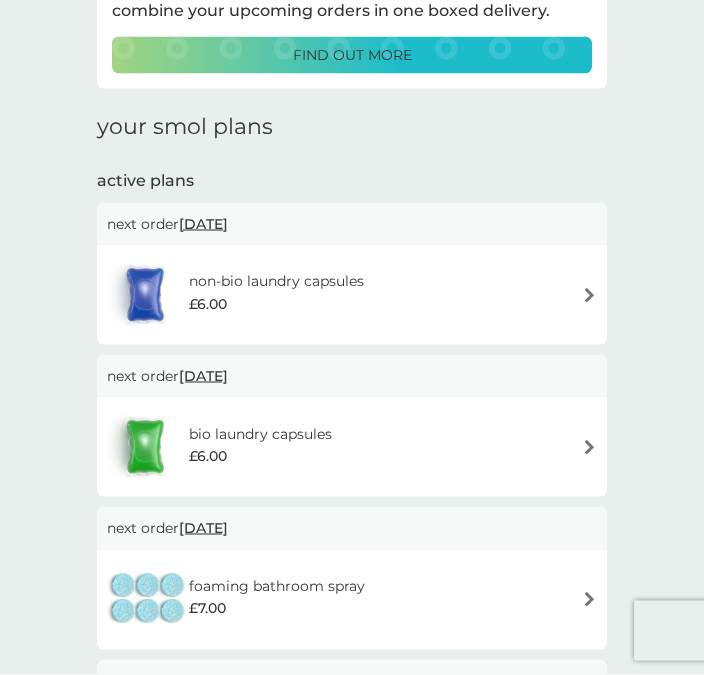 scroll, scrollTop: 148, scrollLeft: 0, axis: vertical 